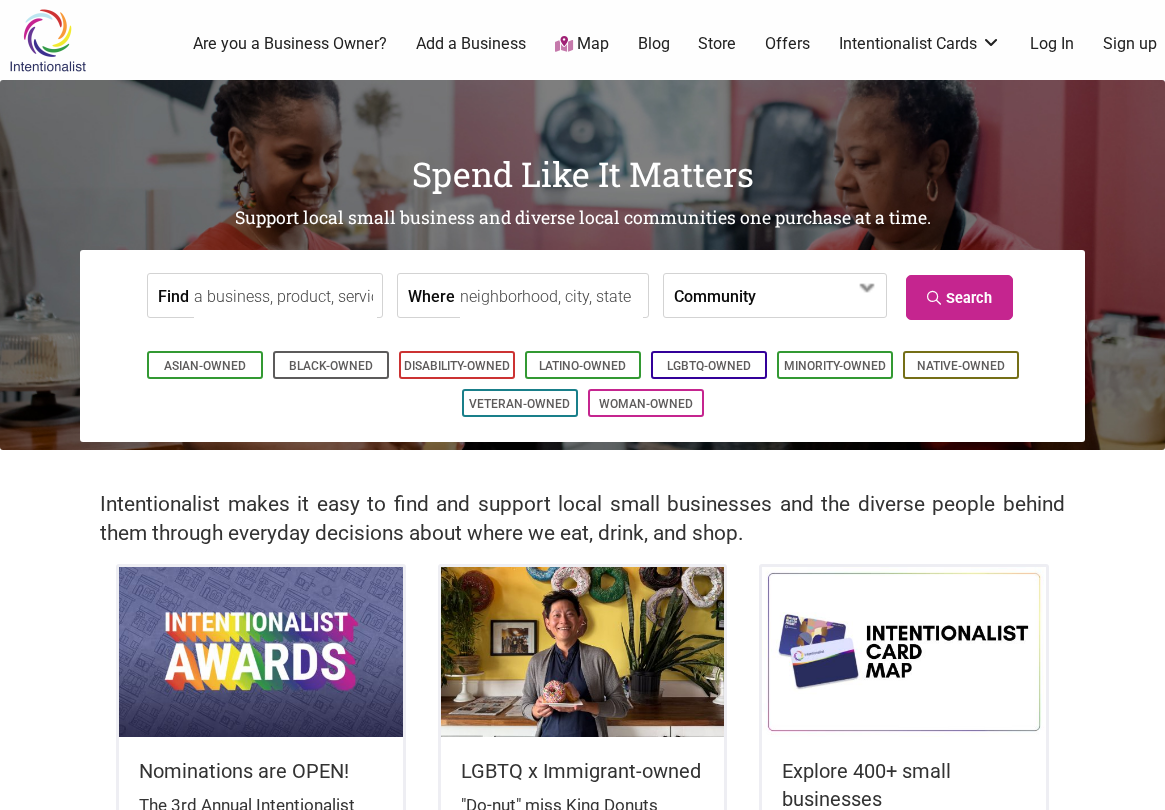 scroll, scrollTop: 0, scrollLeft: 0, axis: both 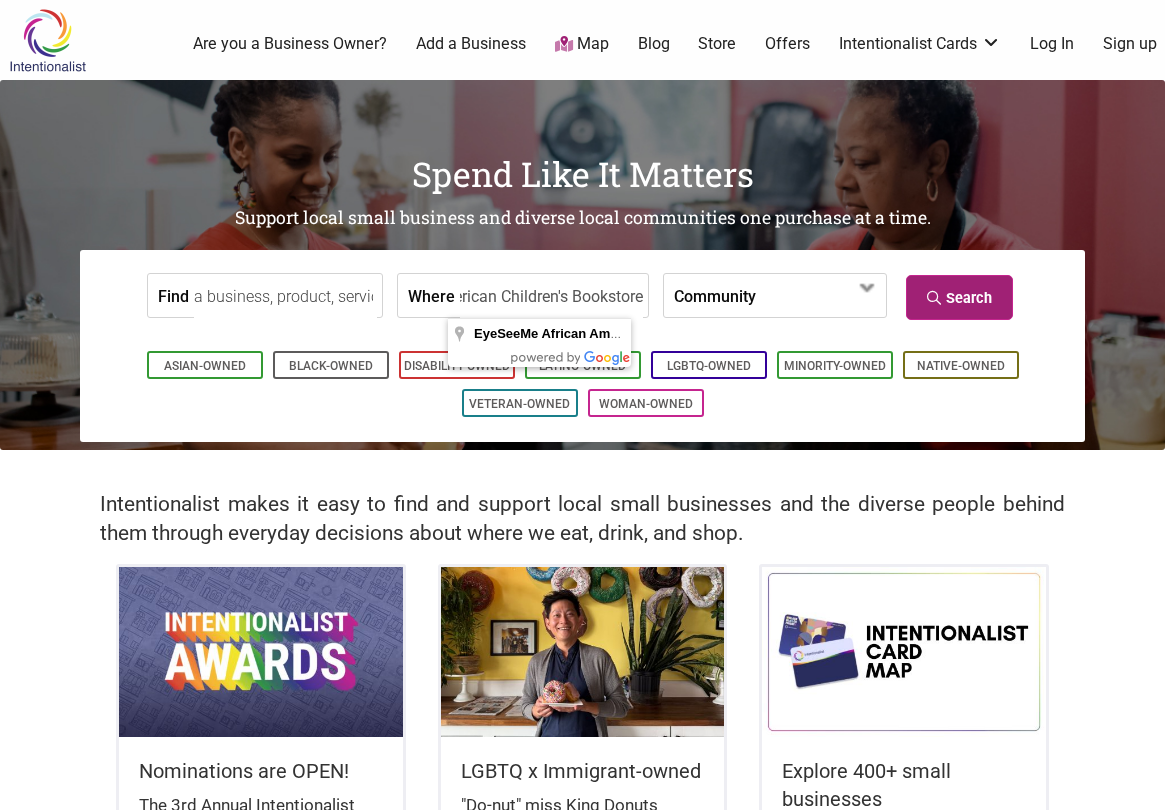 type on "EyeSeeMe African American Children's Bookstore" 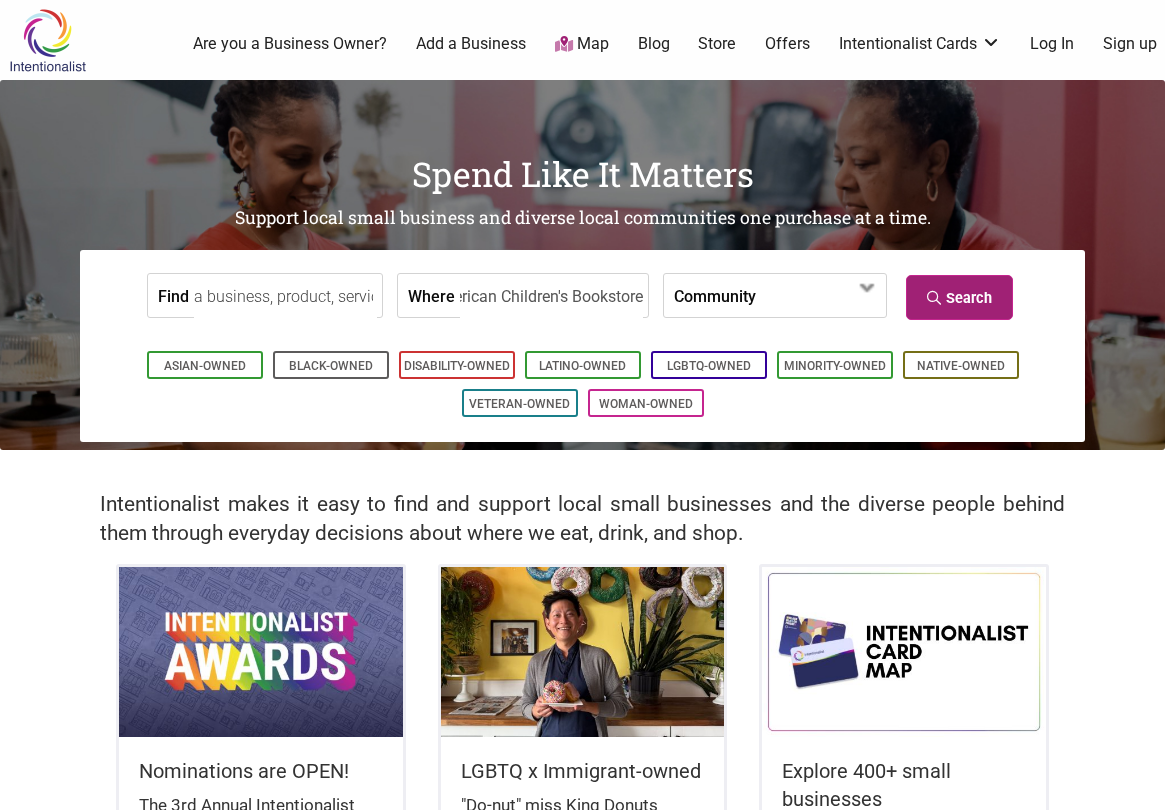 scroll, scrollTop: 0, scrollLeft: 0, axis: both 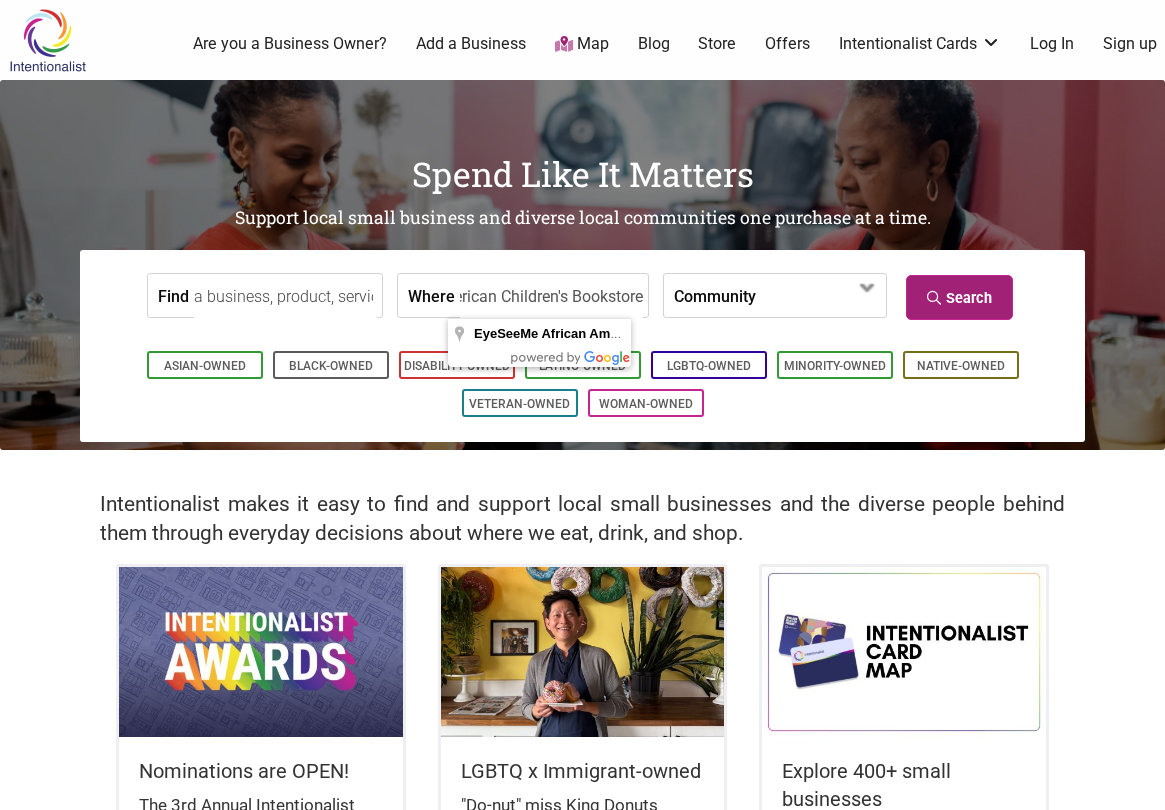 type on "EyeSeeMe African American Children's Bookstore" 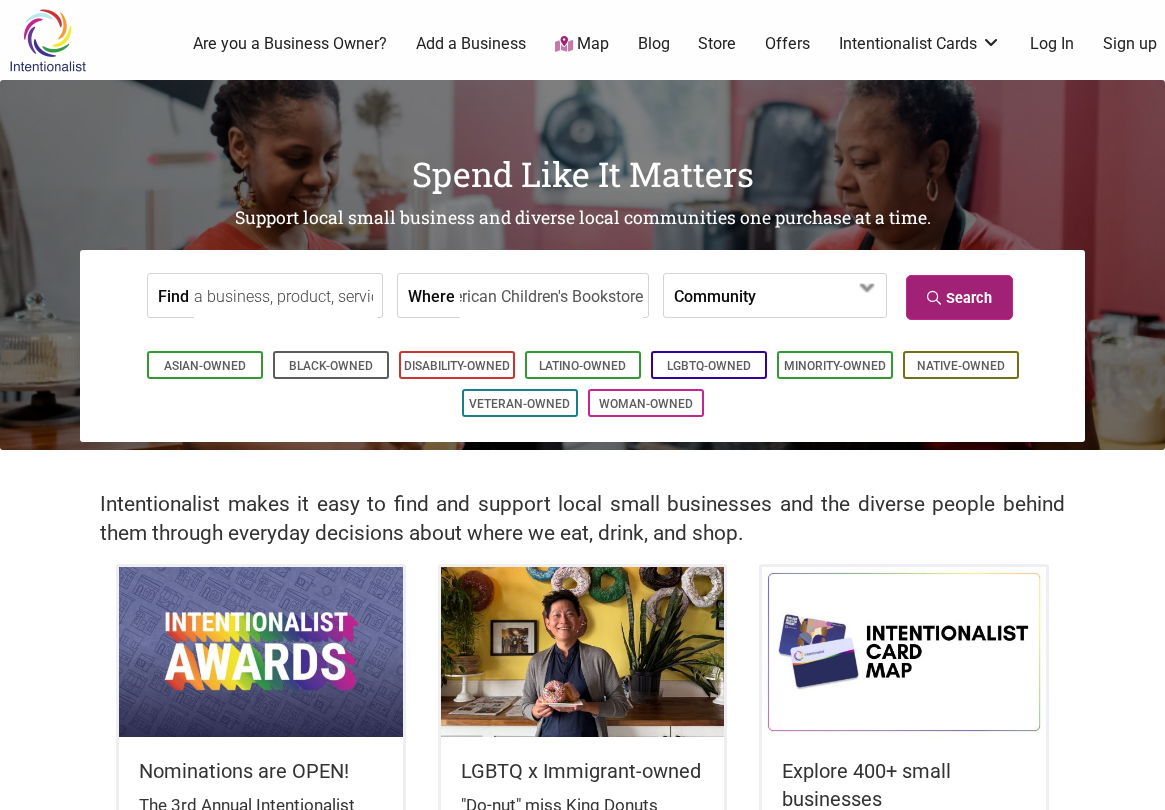 scroll, scrollTop: 0, scrollLeft: 0, axis: both 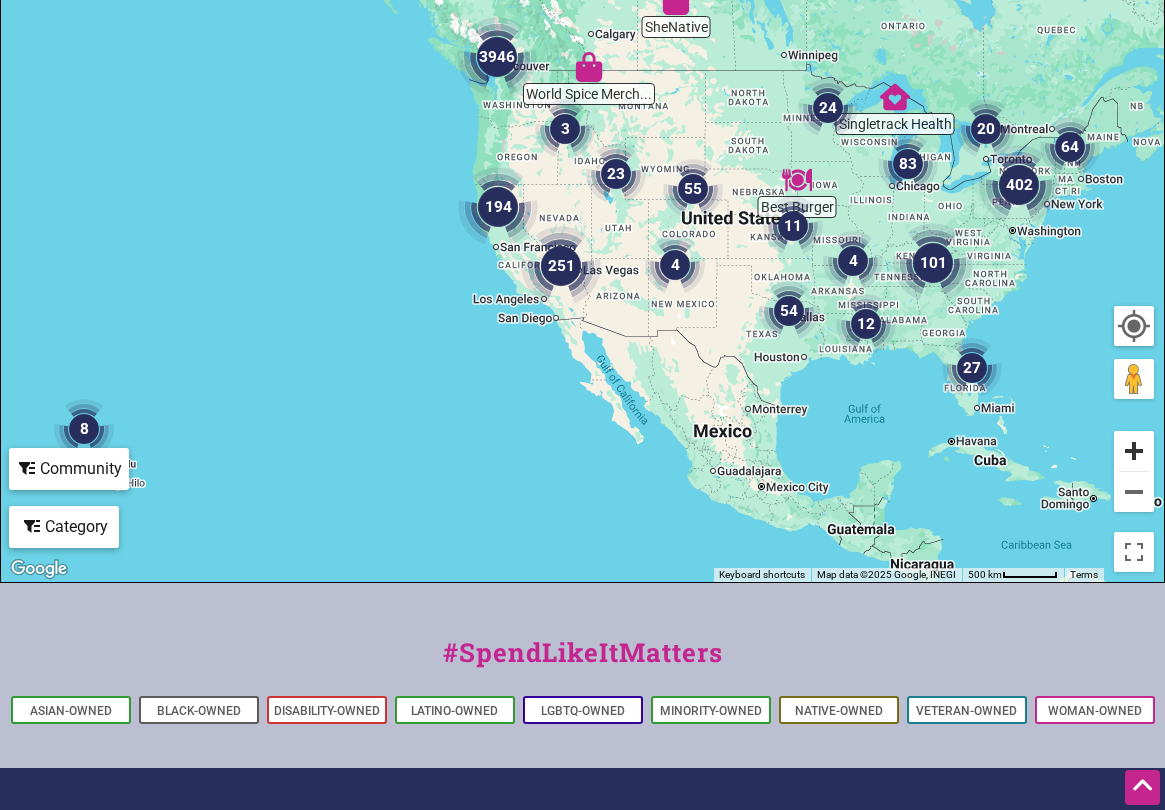 click at bounding box center (1134, 451) 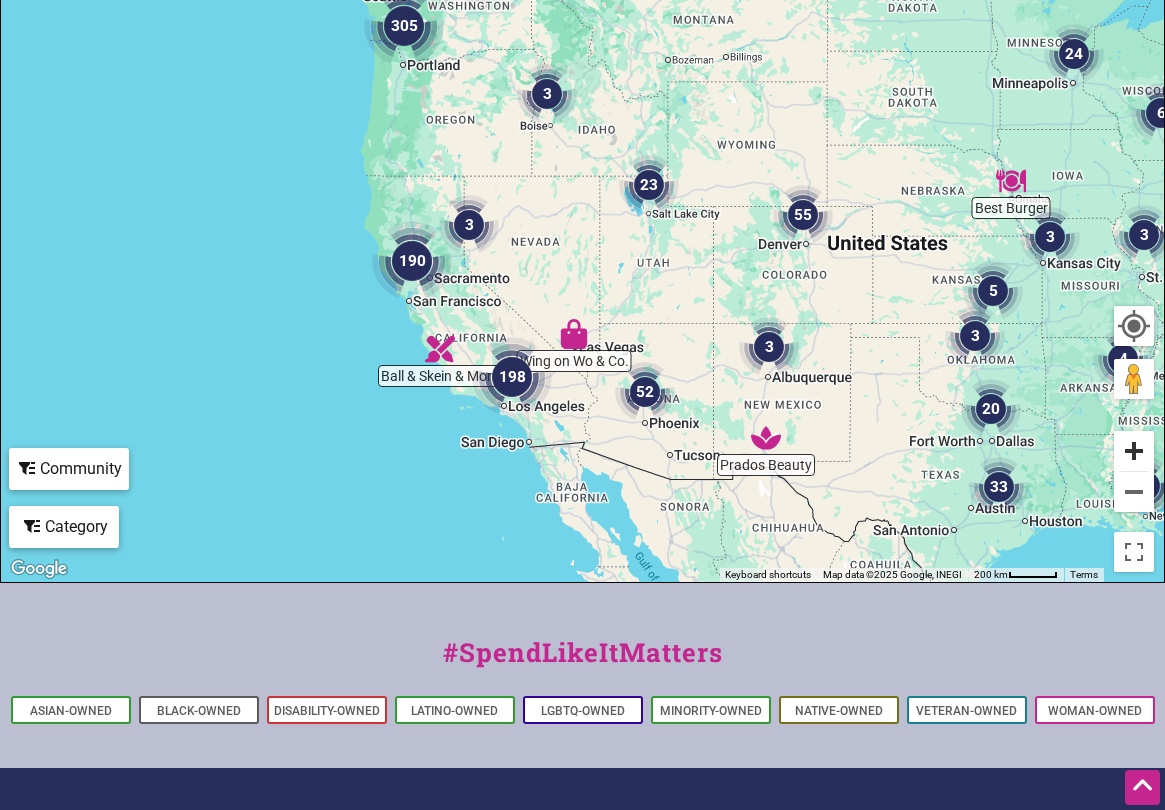 click at bounding box center [1134, 451] 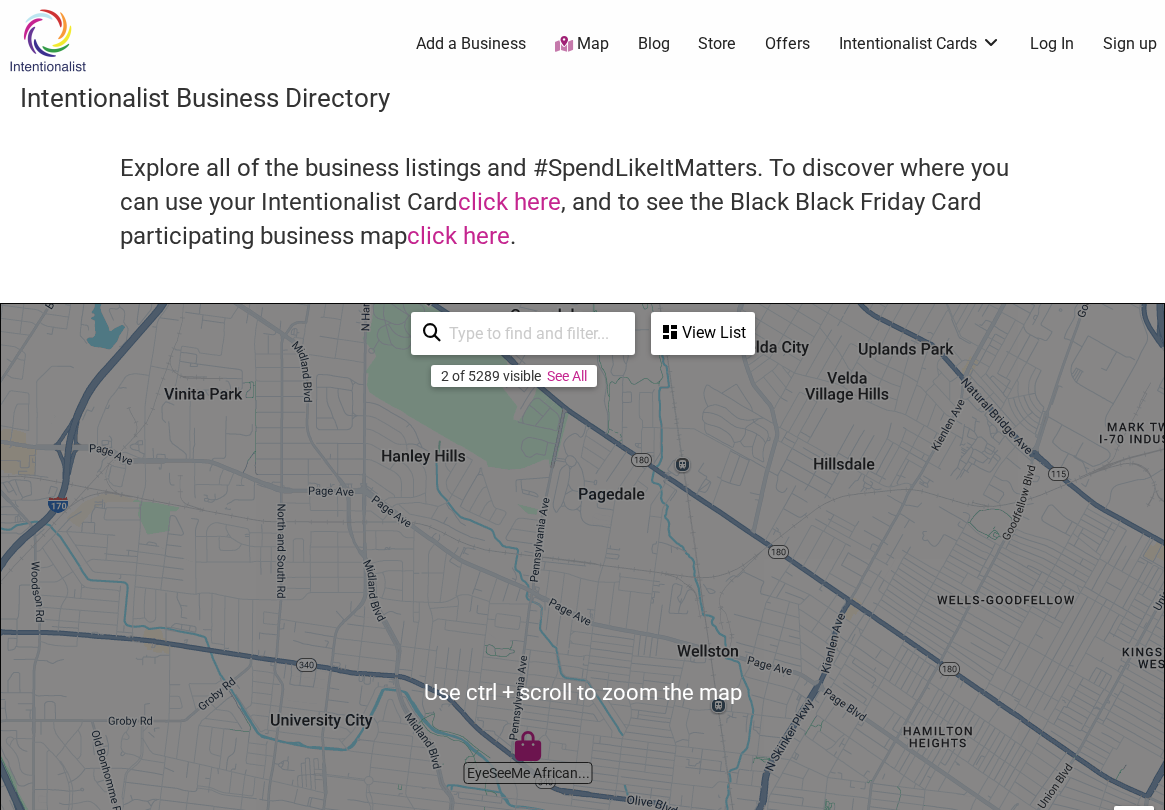 scroll, scrollTop: 500, scrollLeft: 0, axis: vertical 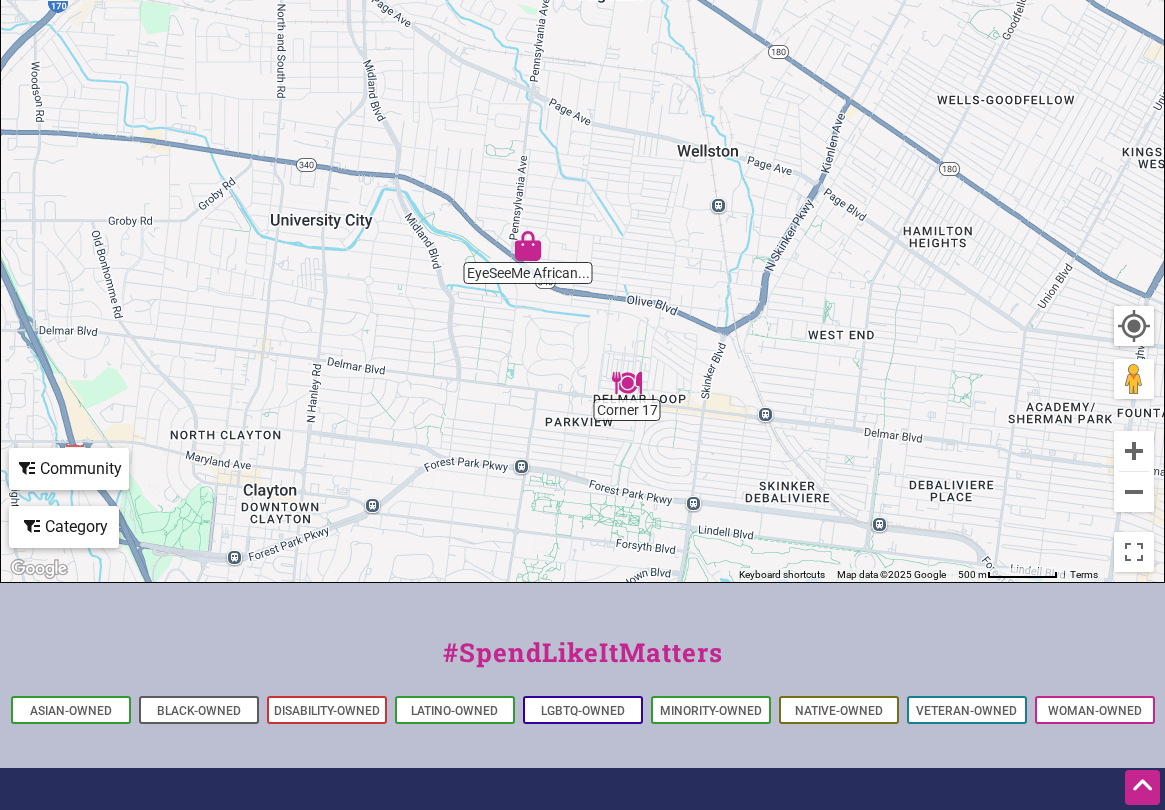 click at bounding box center [528, 246] 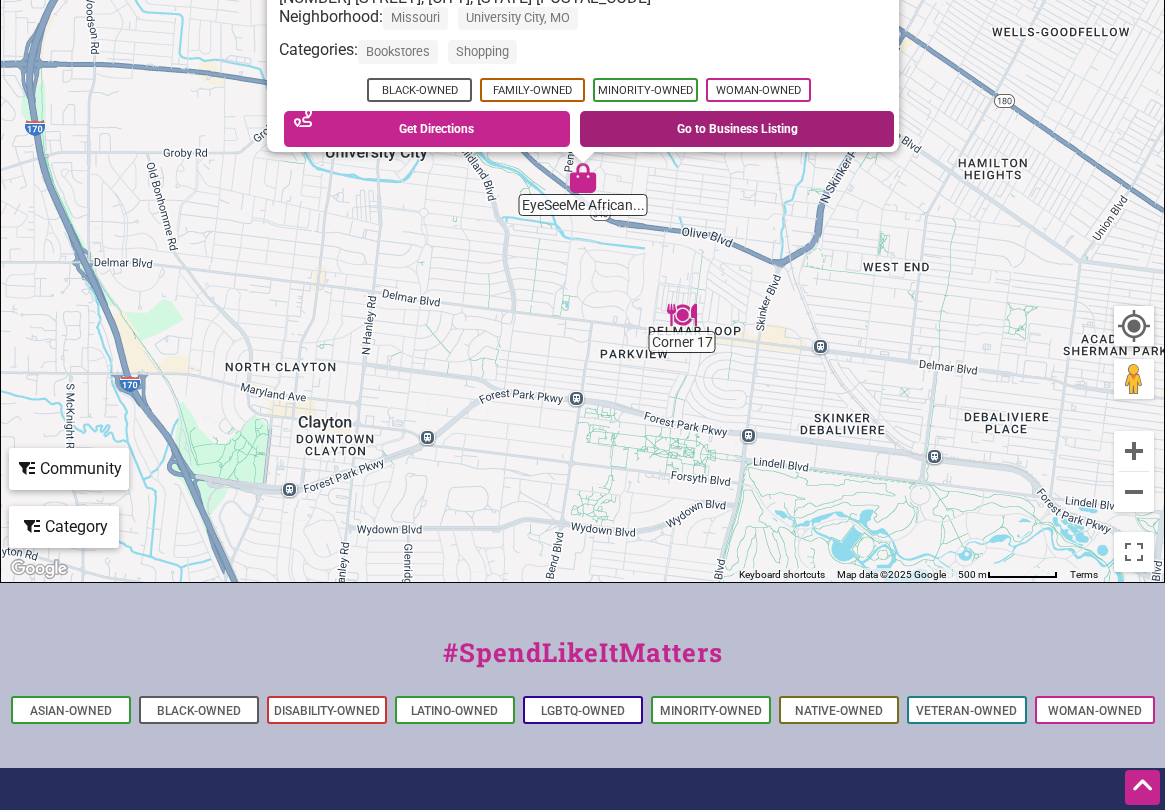 click on "Go to Business Listing" at bounding box center [737, 129] 